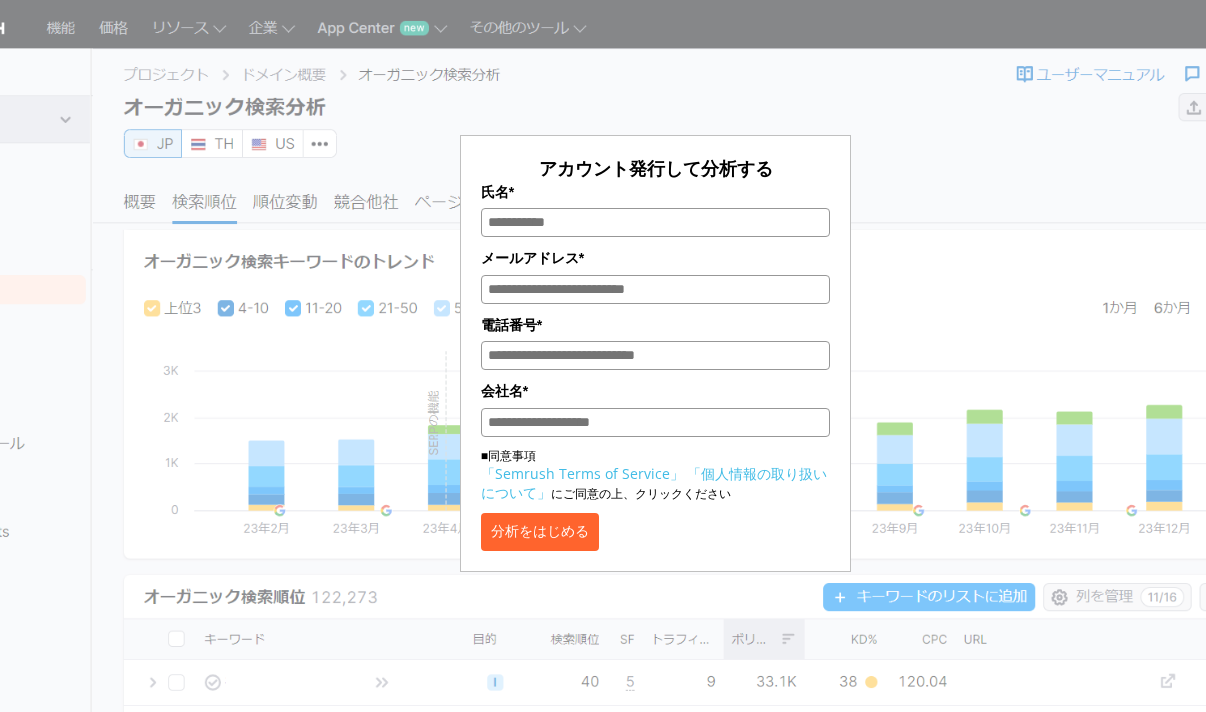 scroll, scrollTop: 0, scrollLeft: 0, axis: both 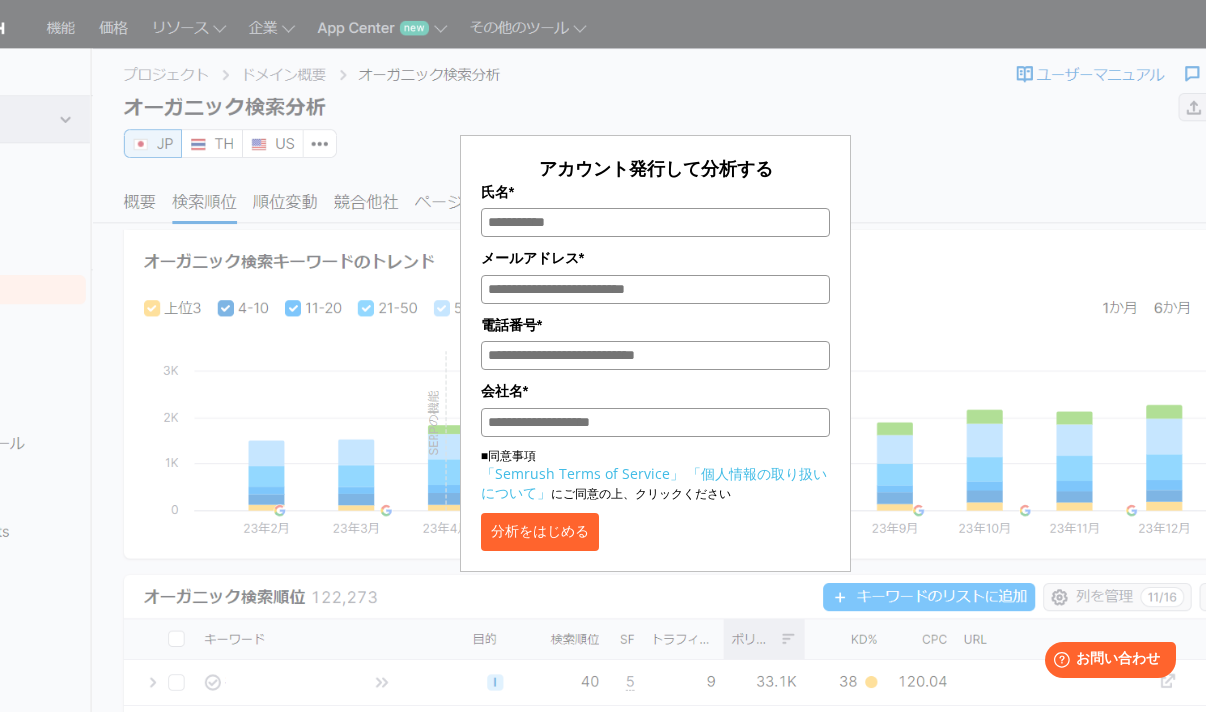click on "氏名*" at bounding box center [656, 222] 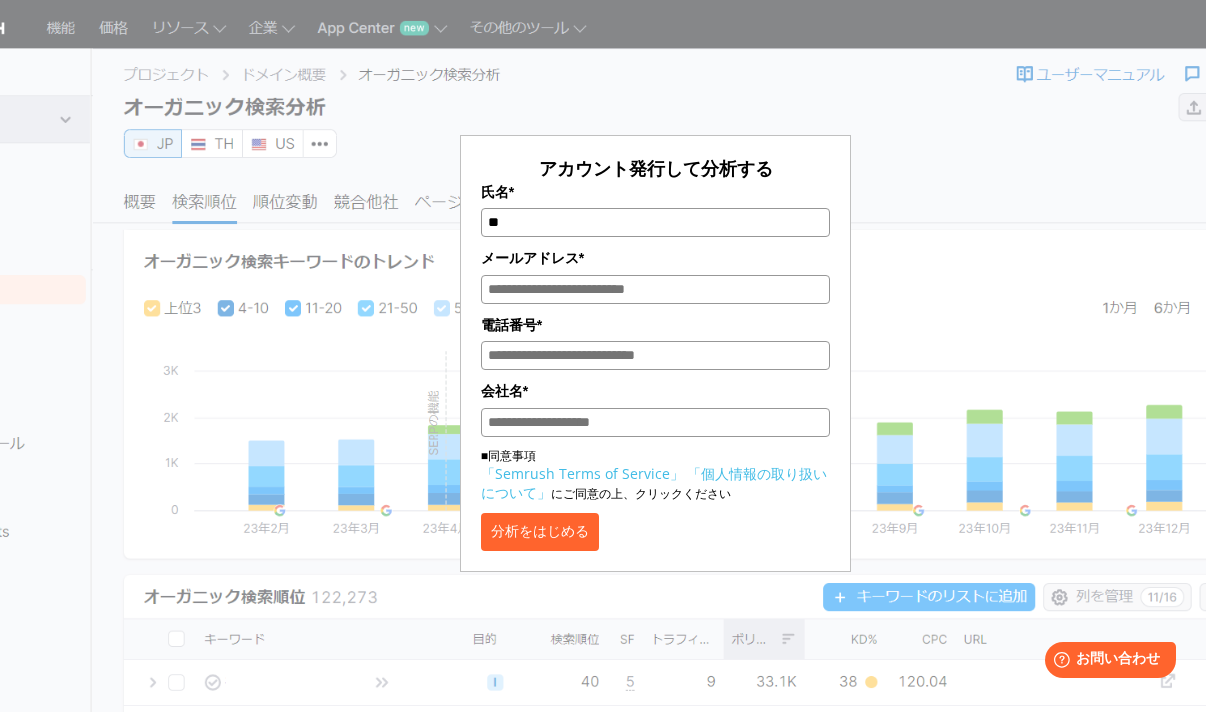 type on "*" 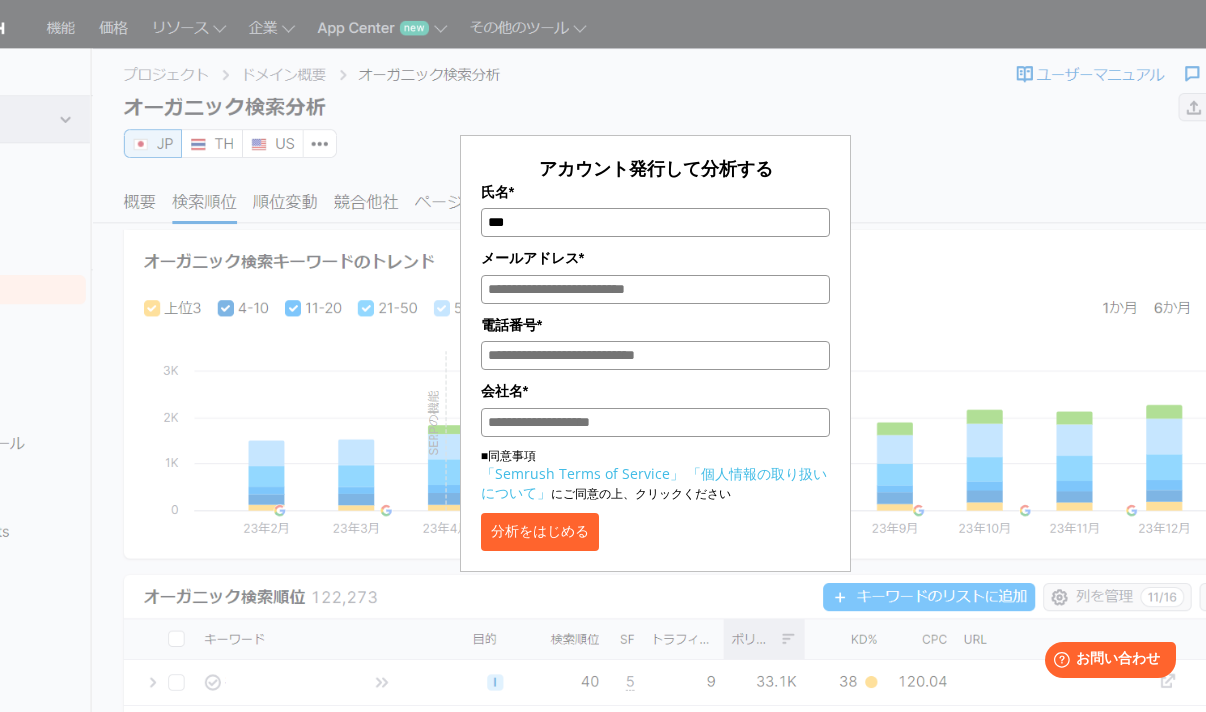 type on "*" 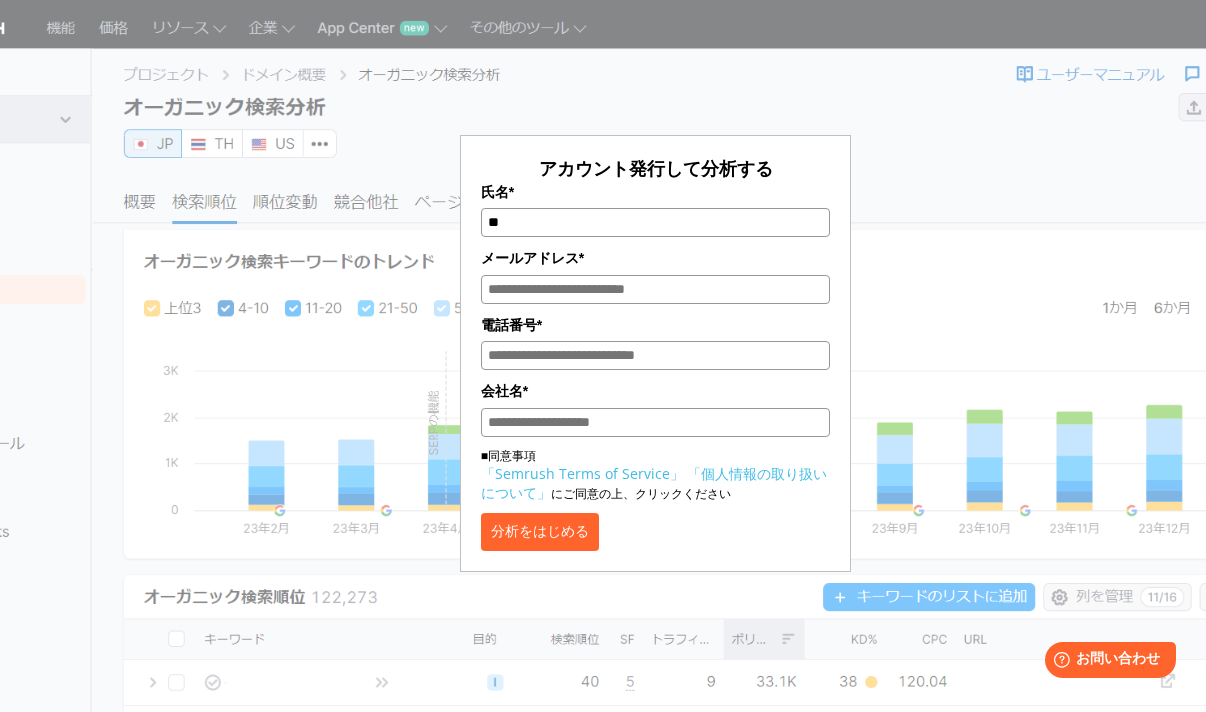 type on "*" 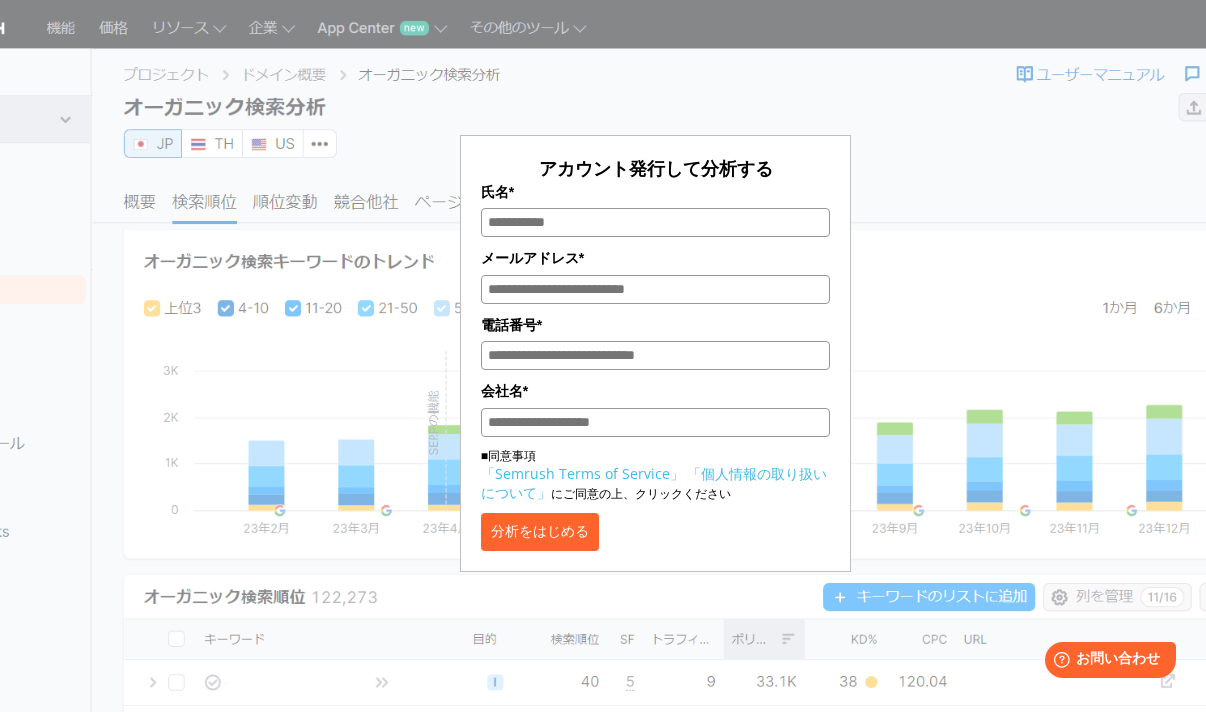 type 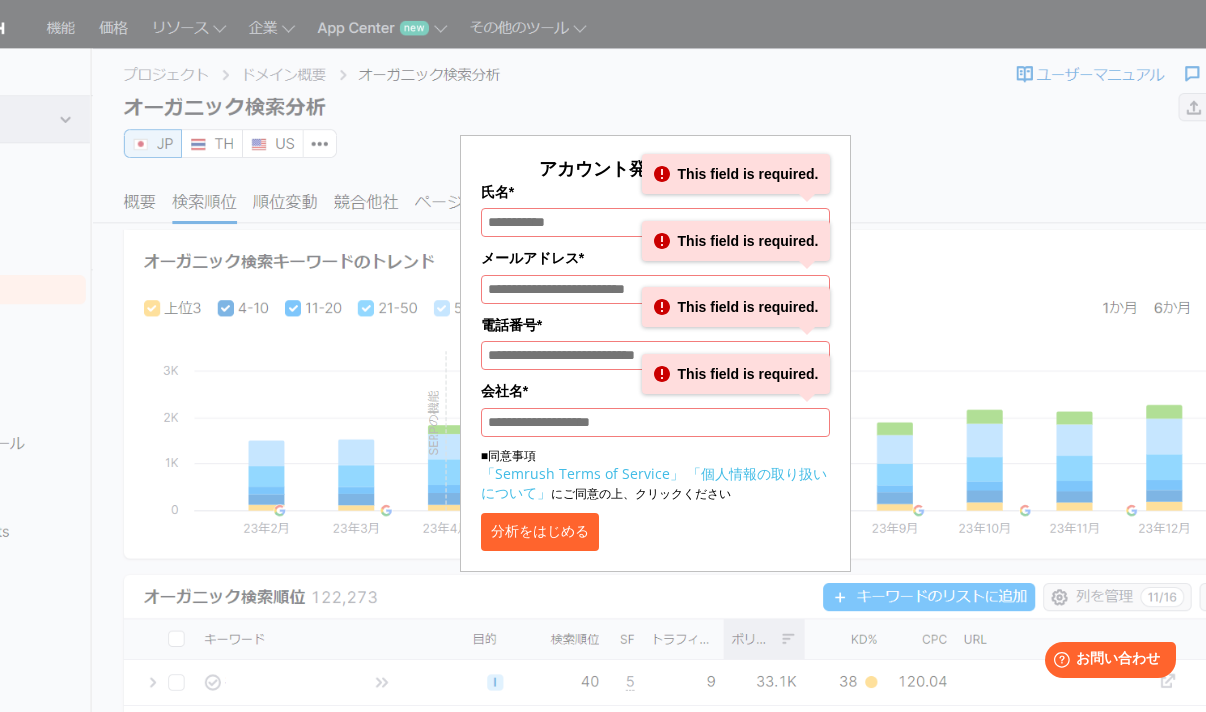 drag, startPoint x: 617, startPoint y: 539, endPoint x: 629, endPoint y: 531, distance: 14.422205 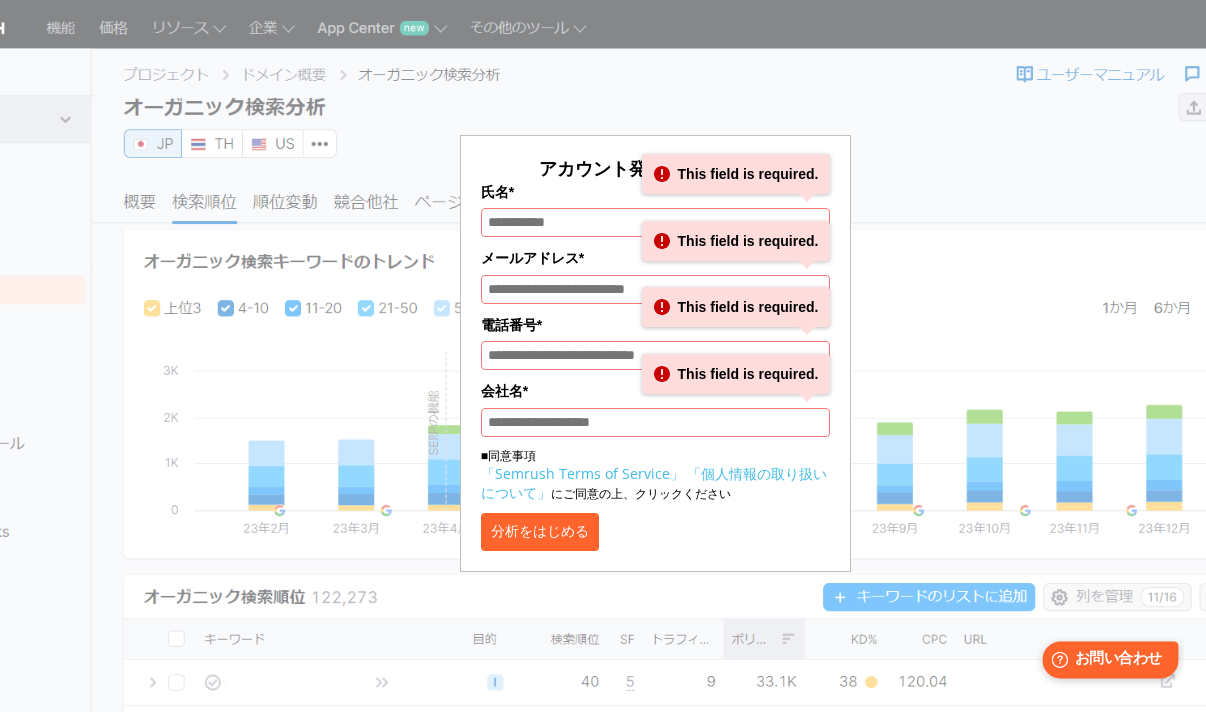 click on "お問い合わせ" at bounding box center [1118, 659] 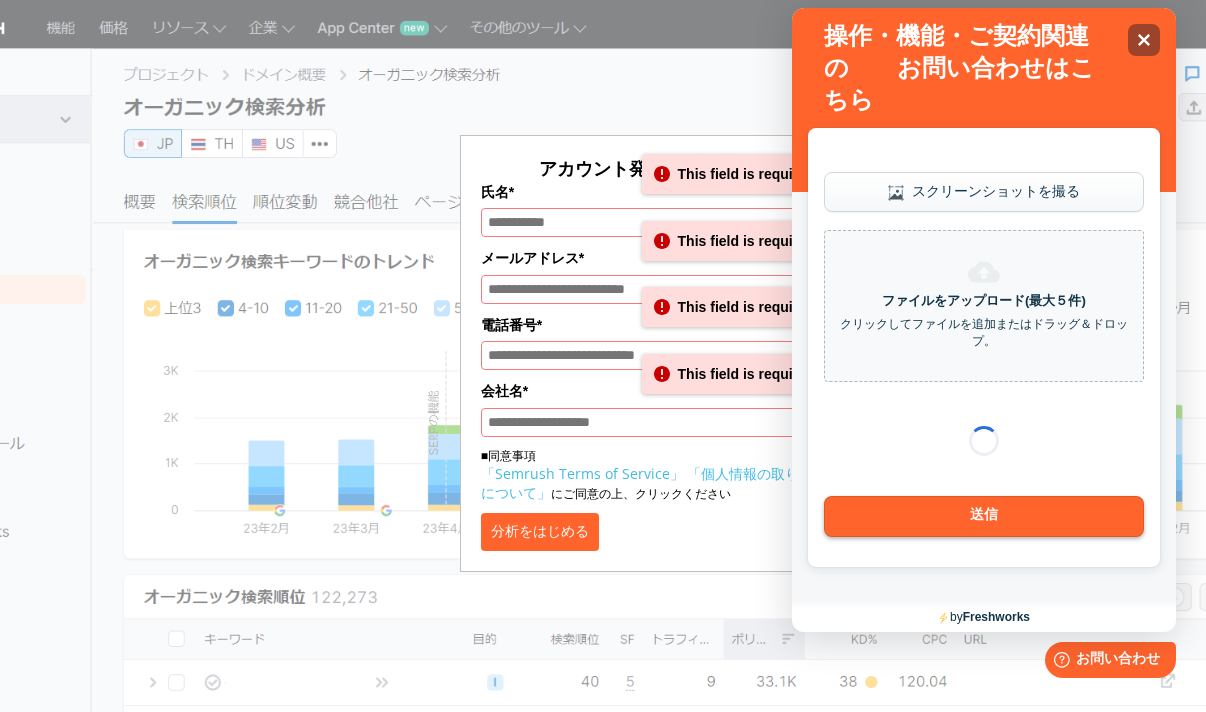 scroll, scrollTop: 0, scrollLeft: 0, axis: both 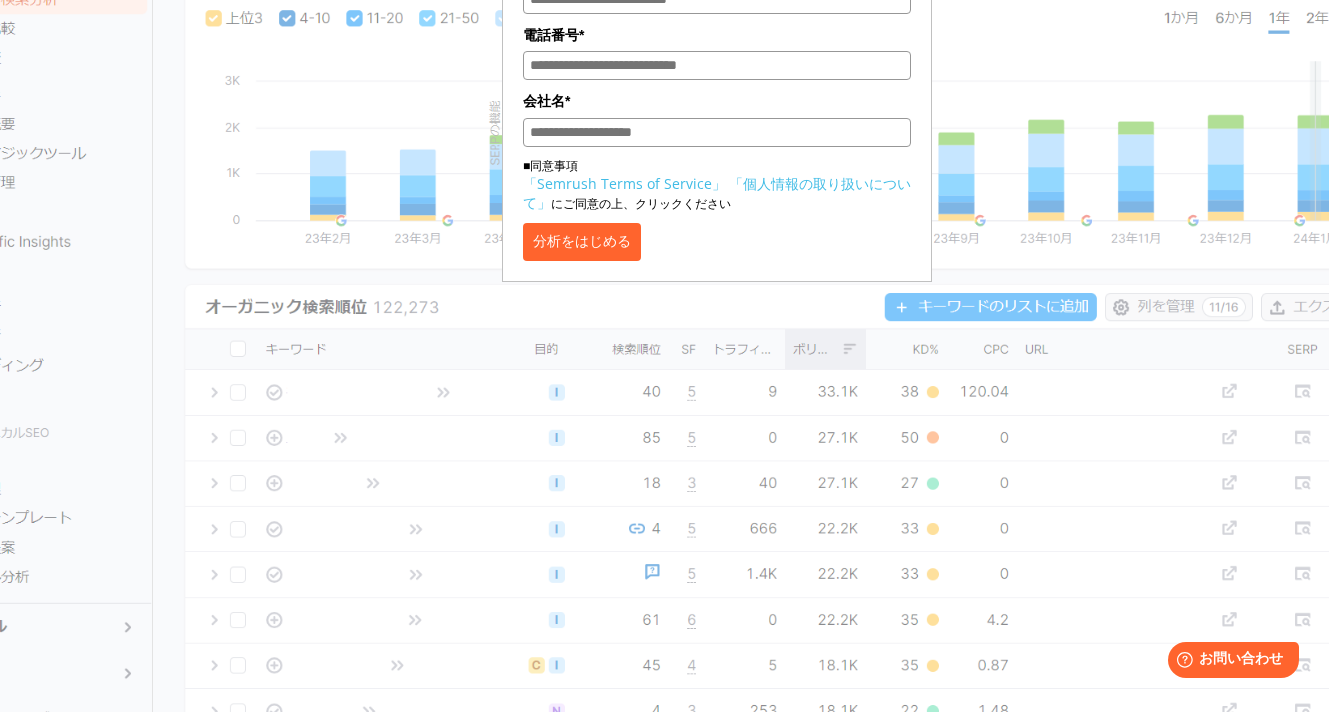 click on "分析をはじめる" at bounding box center (582, 242) 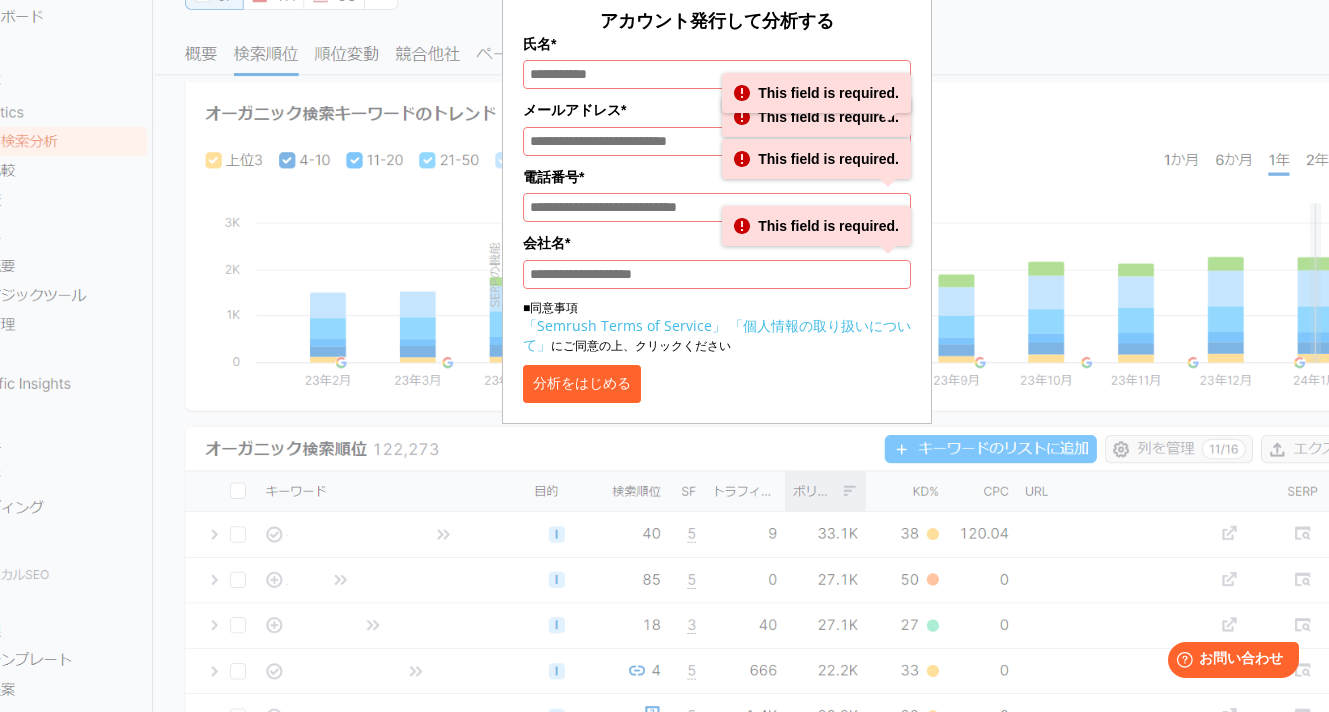 scroll, scrollTop: 116, scrollLeft: 0, axis: vertical 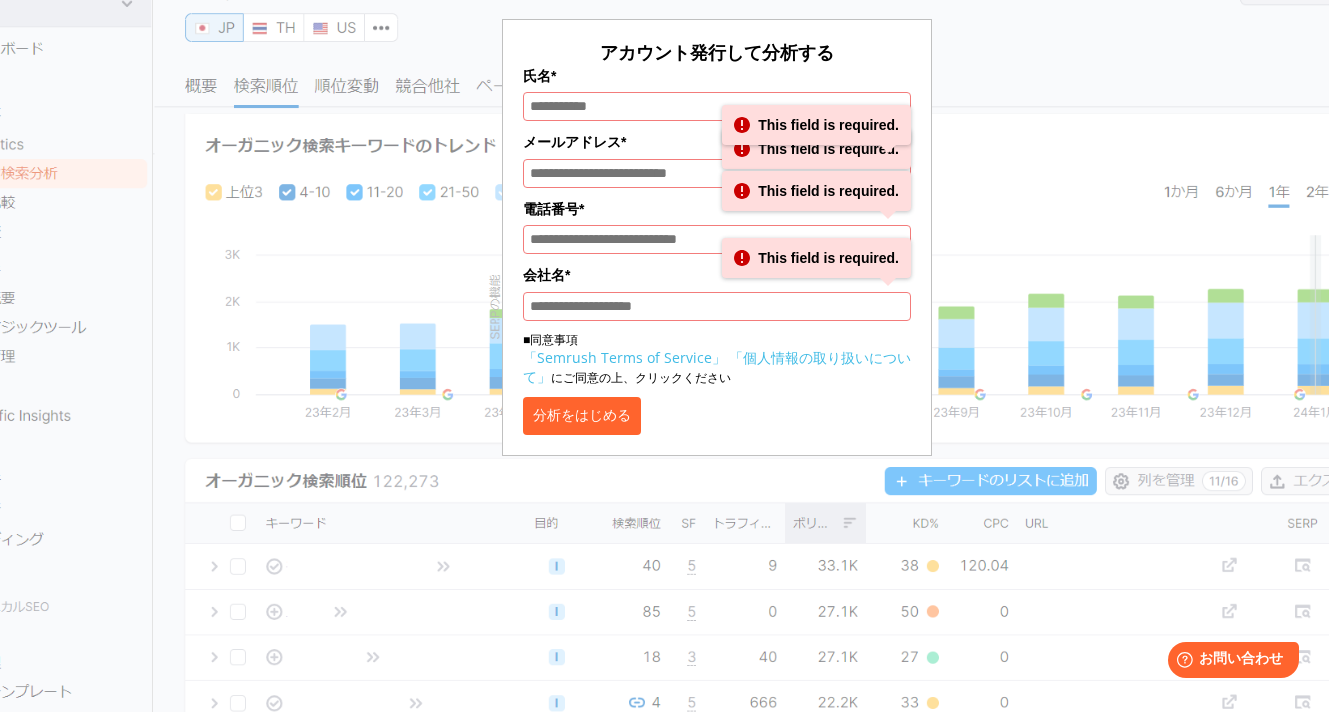 click on "メールアドレス*" at bounding box center (717, 142) 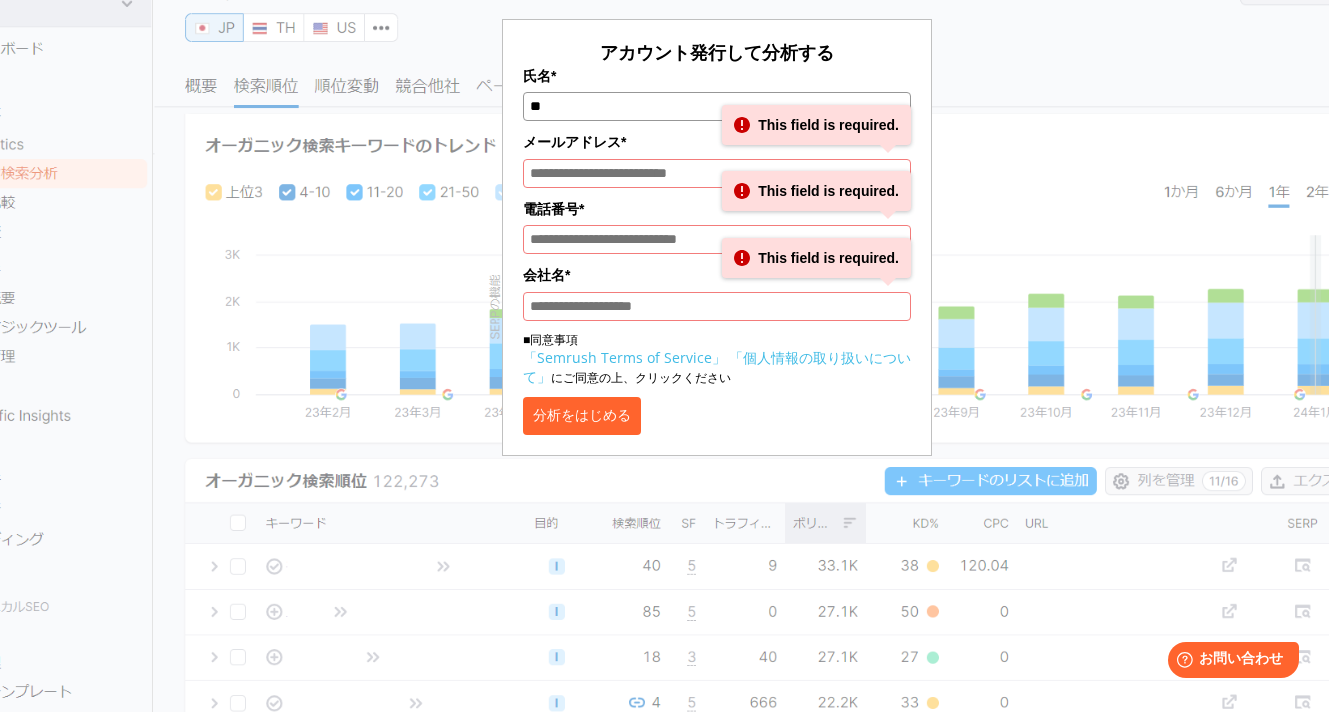 type on "**" 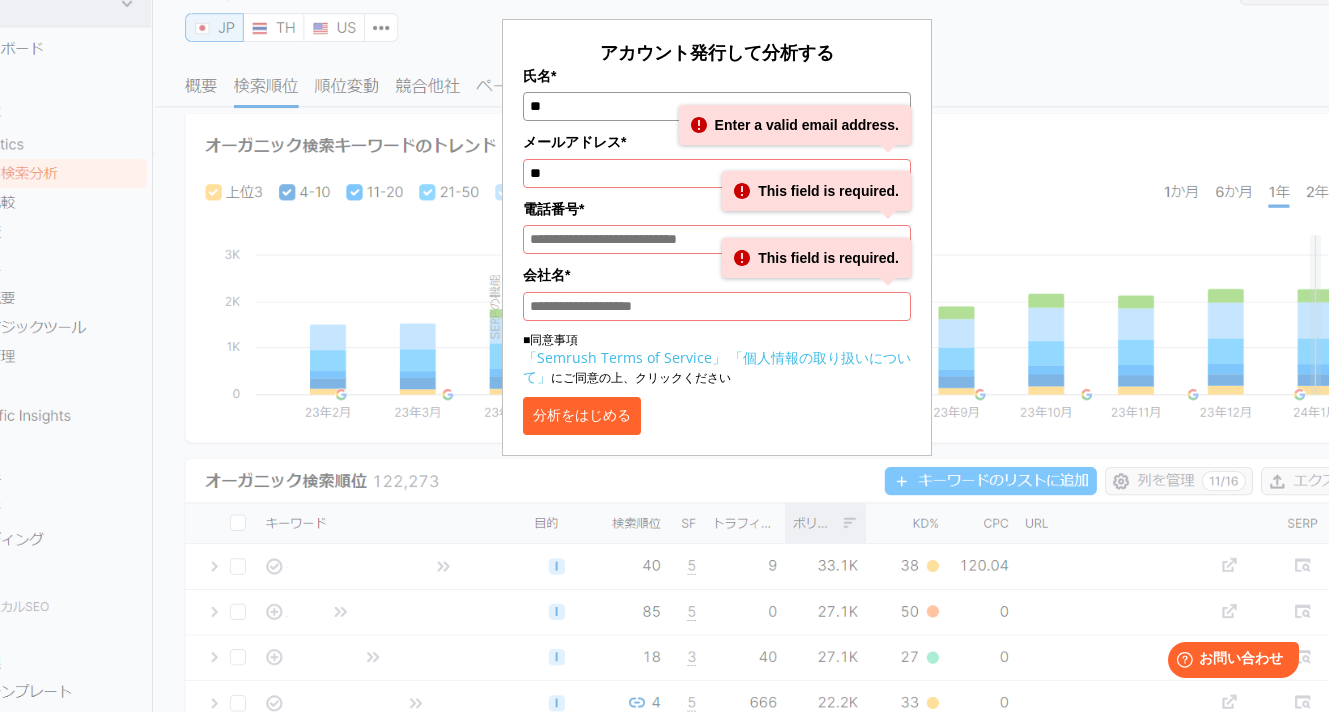 click on "電話番号*" at bounding box center [717, 239] 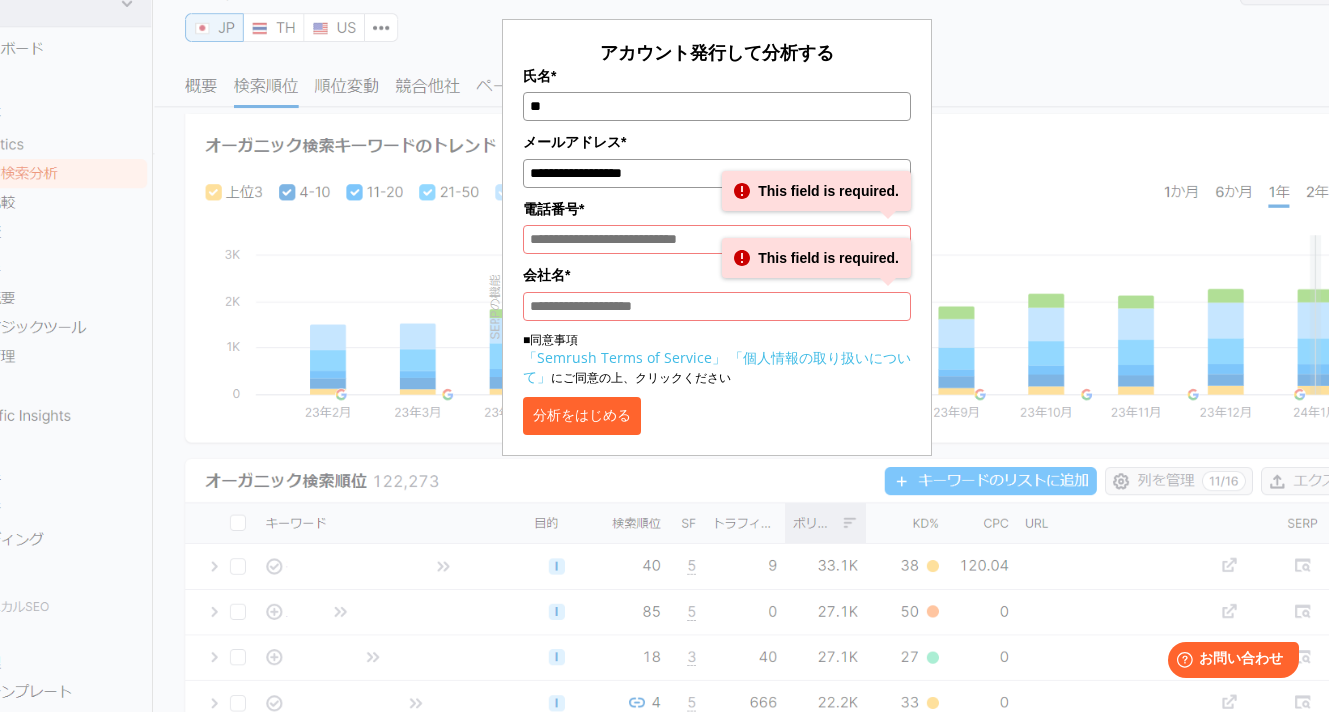 type on "**********" 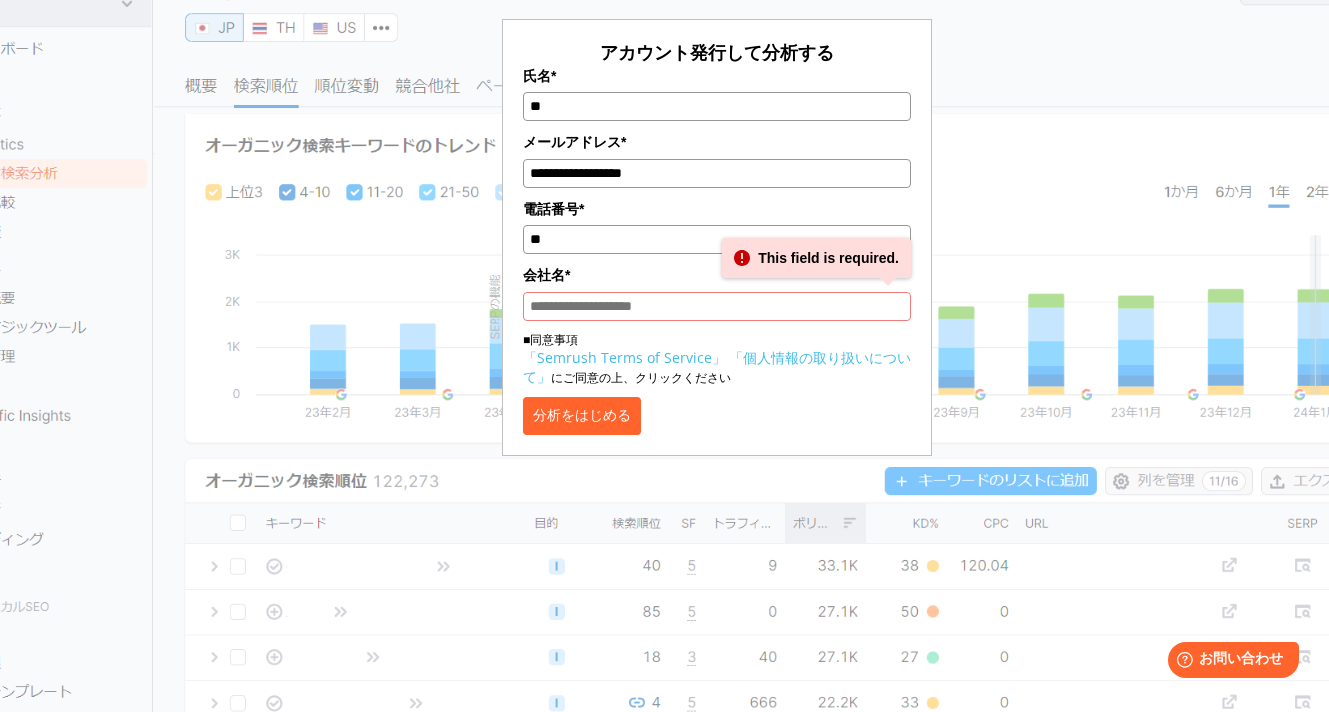 type on "*" 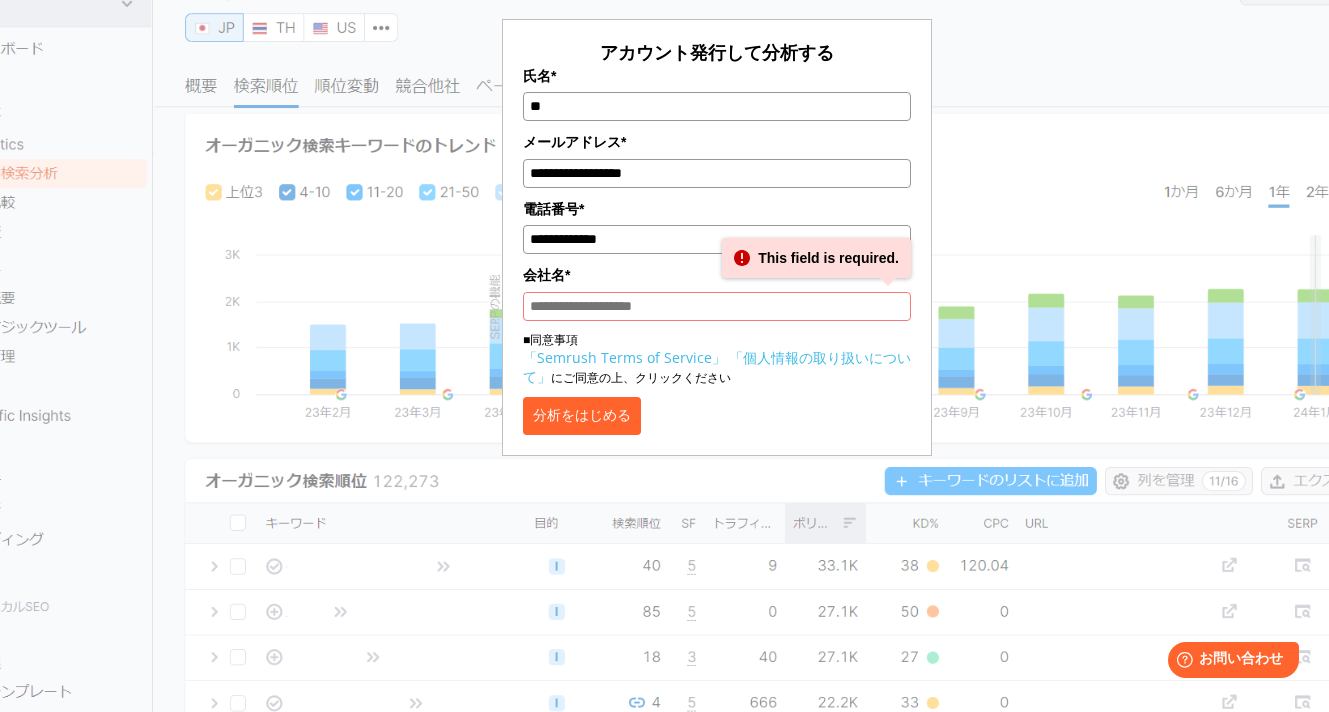 type on "**********" 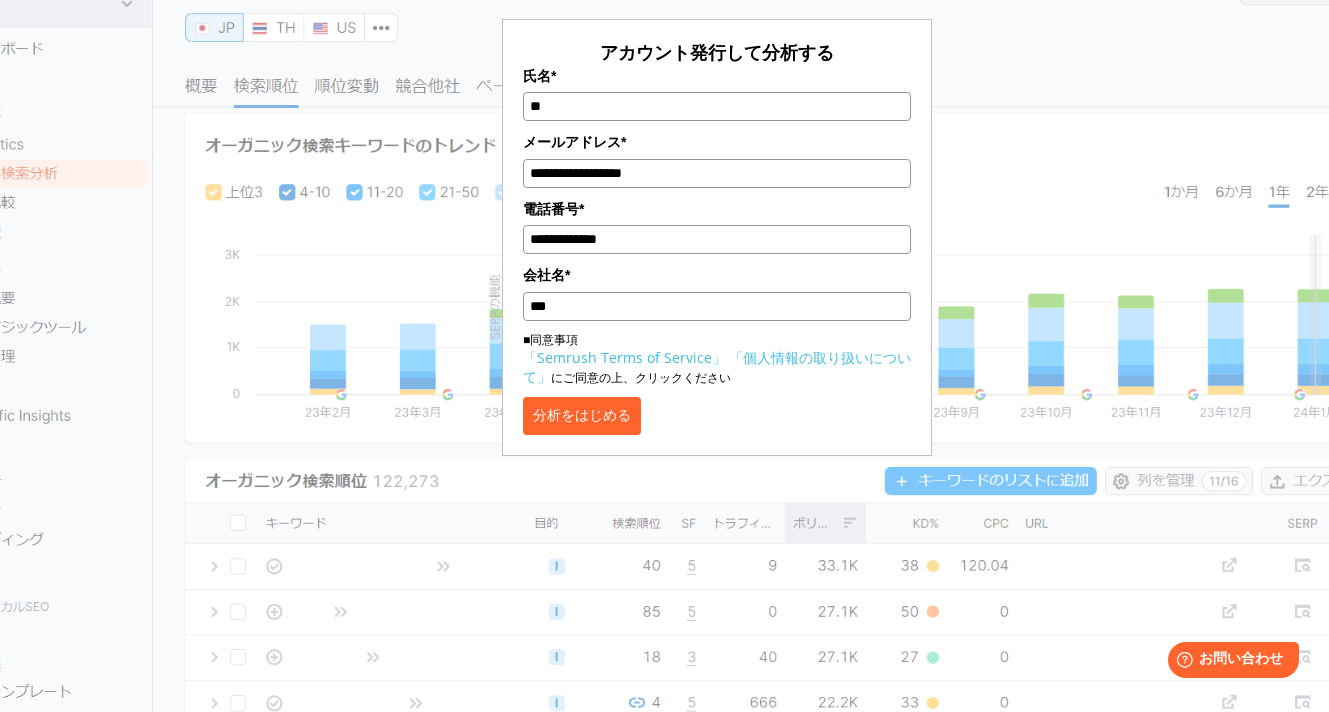 type on "*" 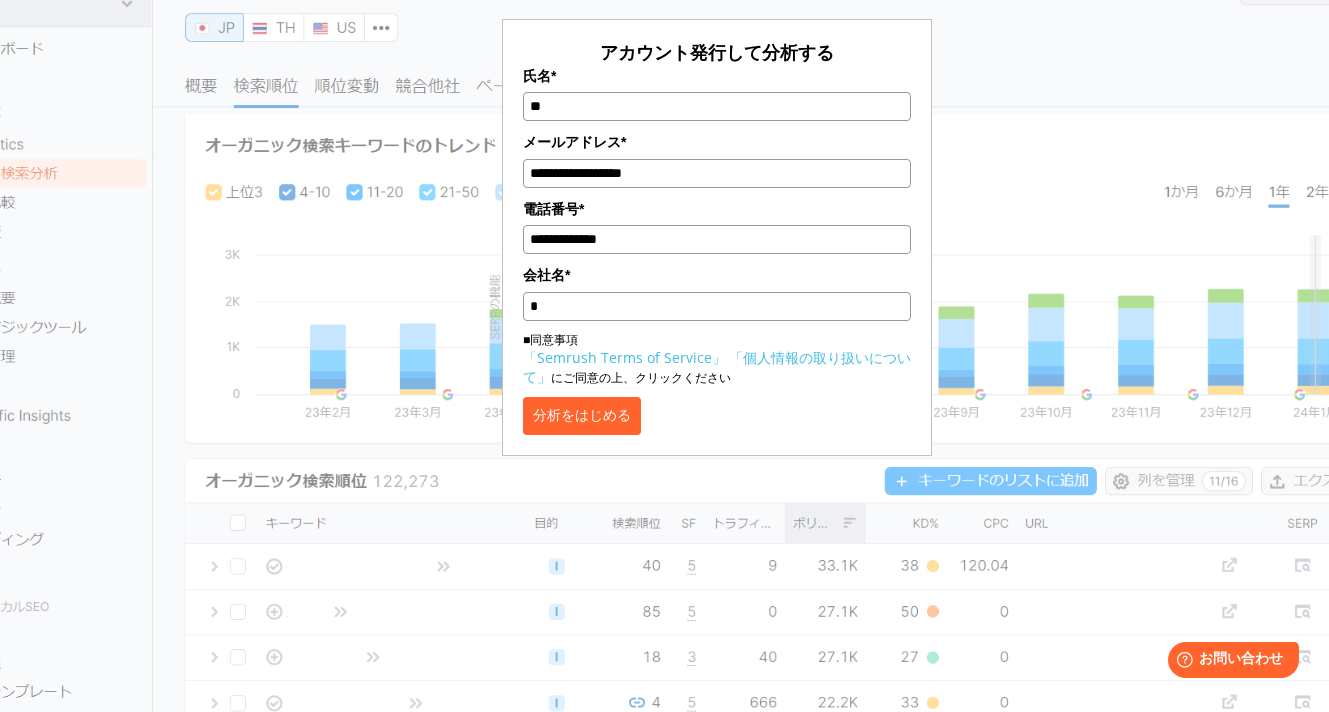 type on "*" 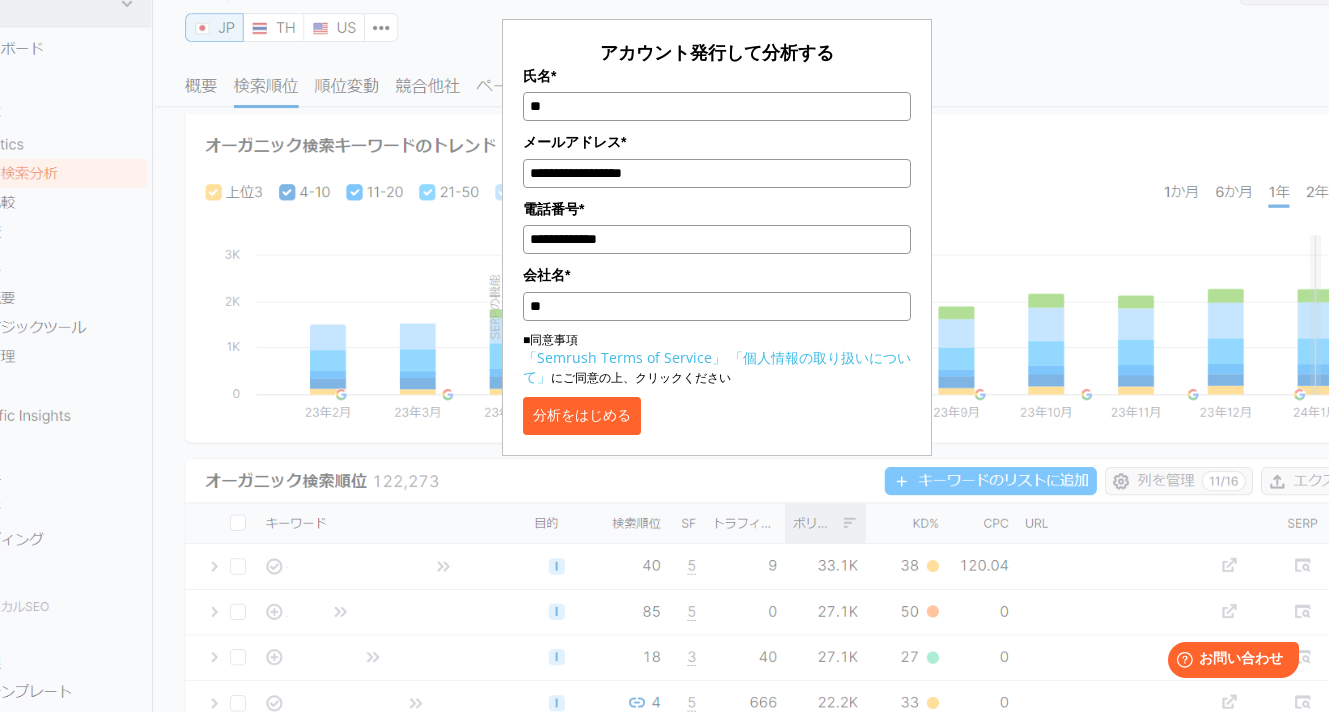 type on "**" 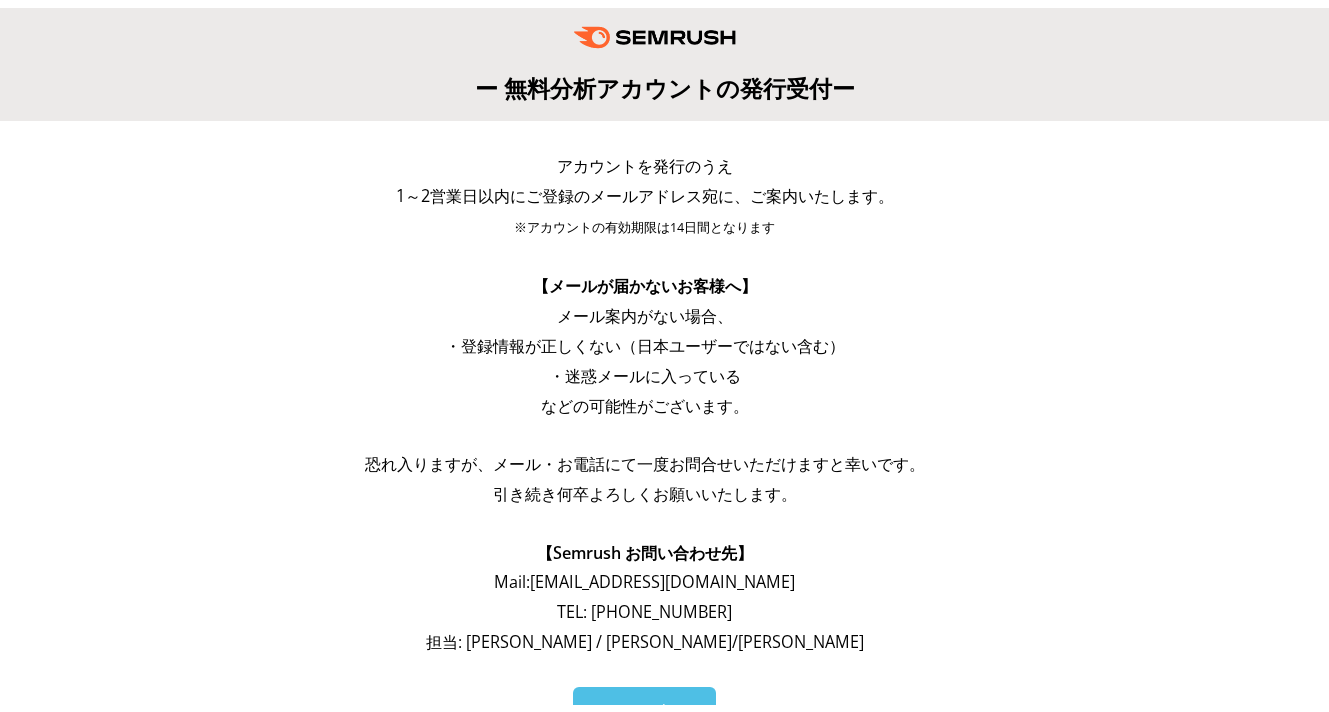 scroll, scrollTop: 0, scrollLeft: 0, axis: both 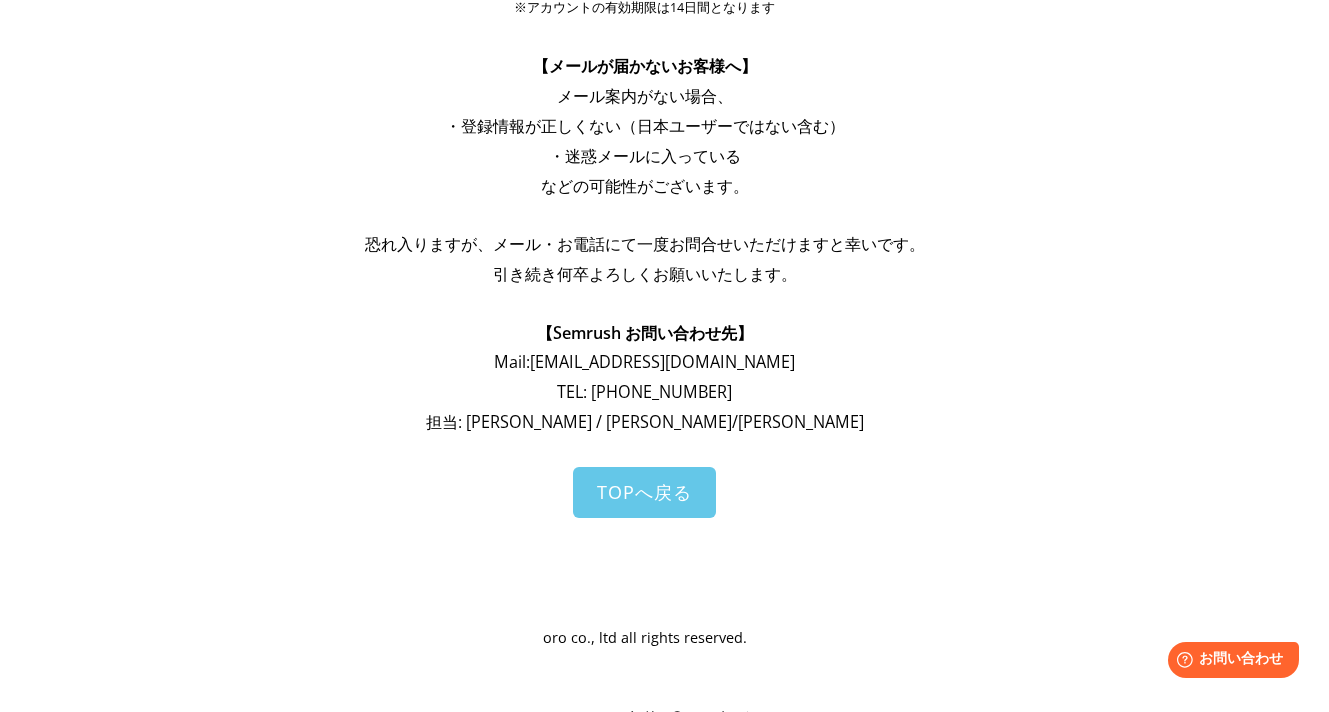 click on "TOPへ戻る" at bounding box center (644, 492) 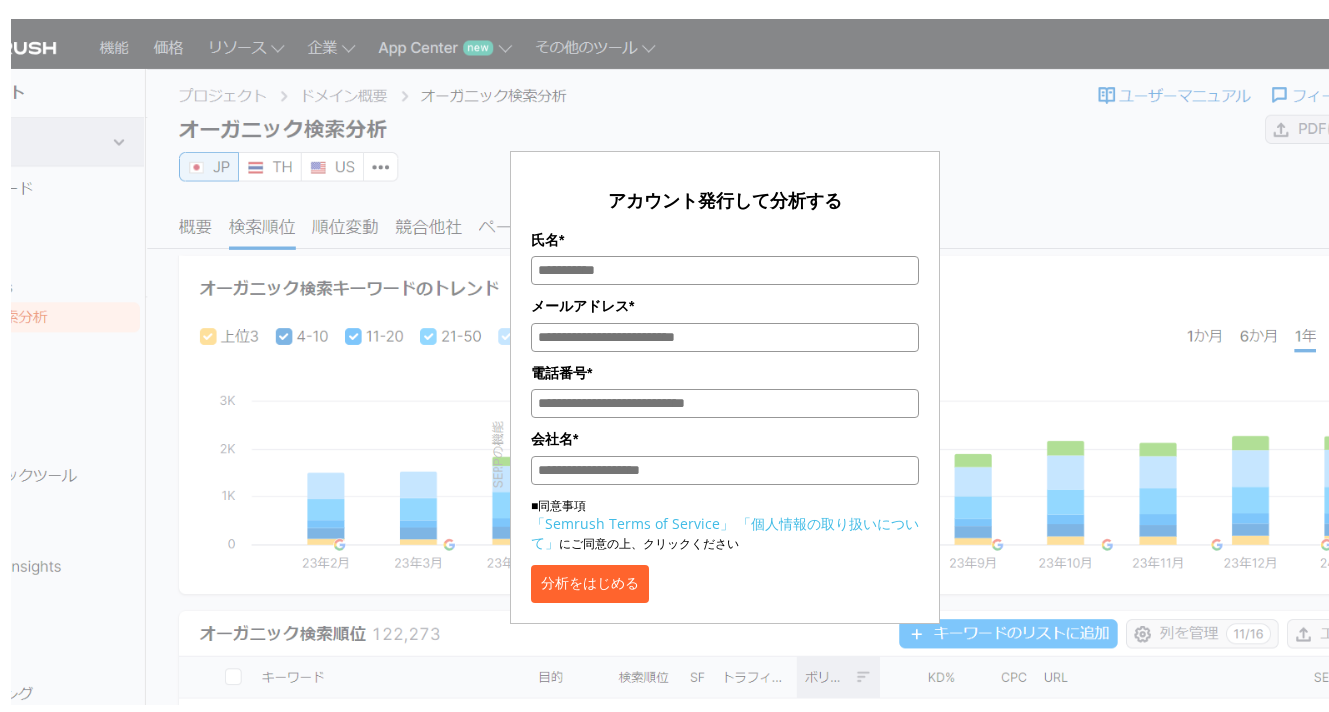 scroll, scrollTop: 0, scrollLeft: 0, axis: both 